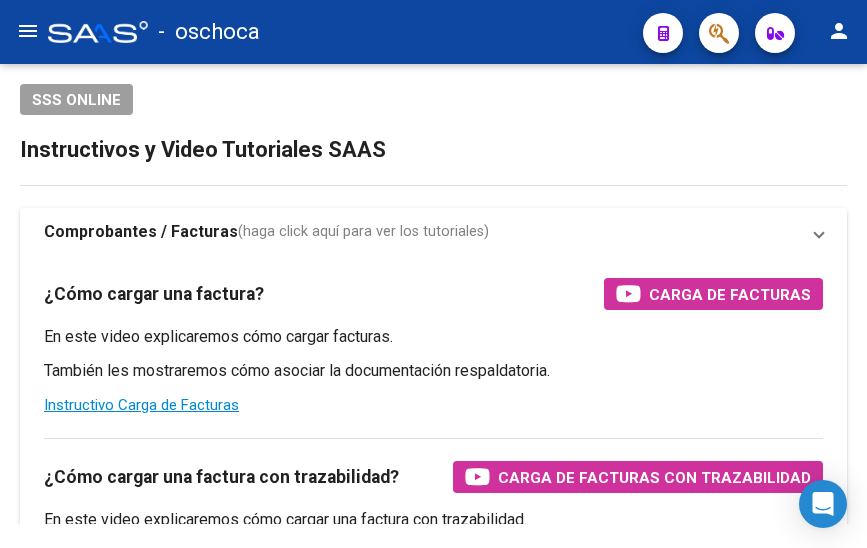 scroll, scrollTop: 0, scrollLeft: 0, axis: both 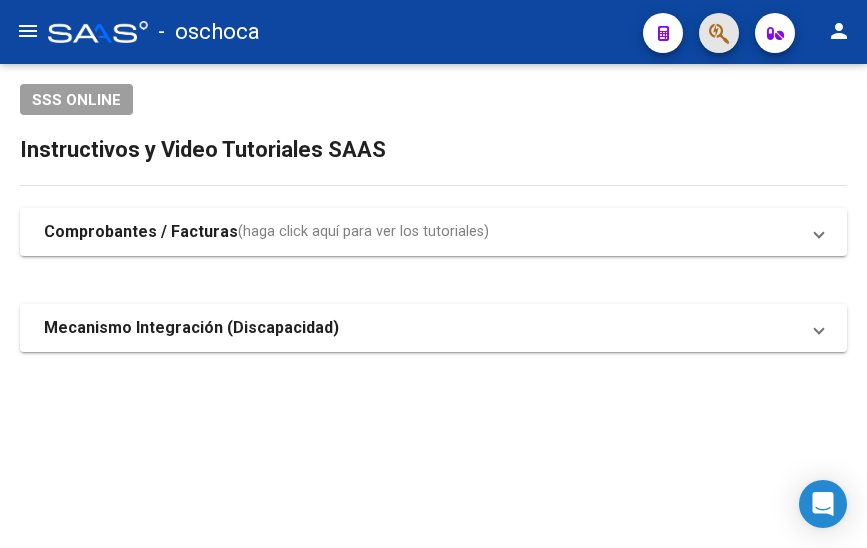 click 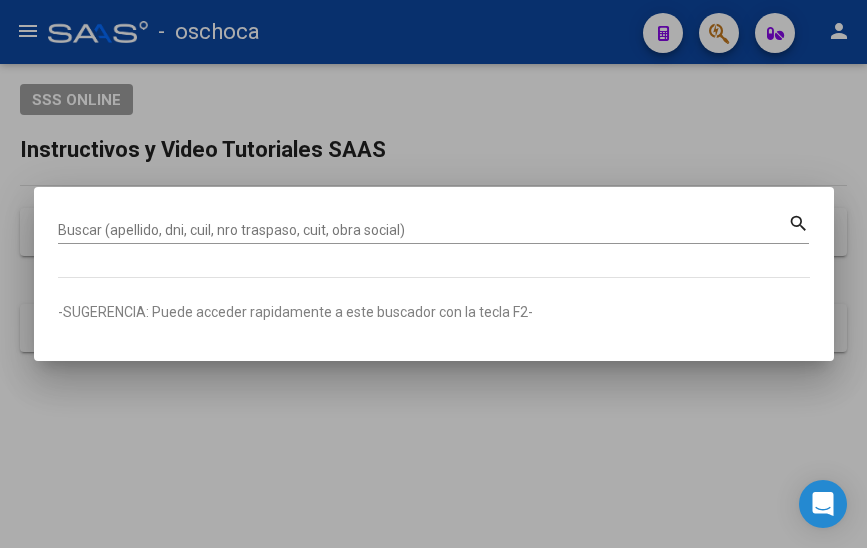 drag, startPoint x: 130, startPoint y: 448, endPoint x: 81, endPoint y: 510, distance: 79.025314 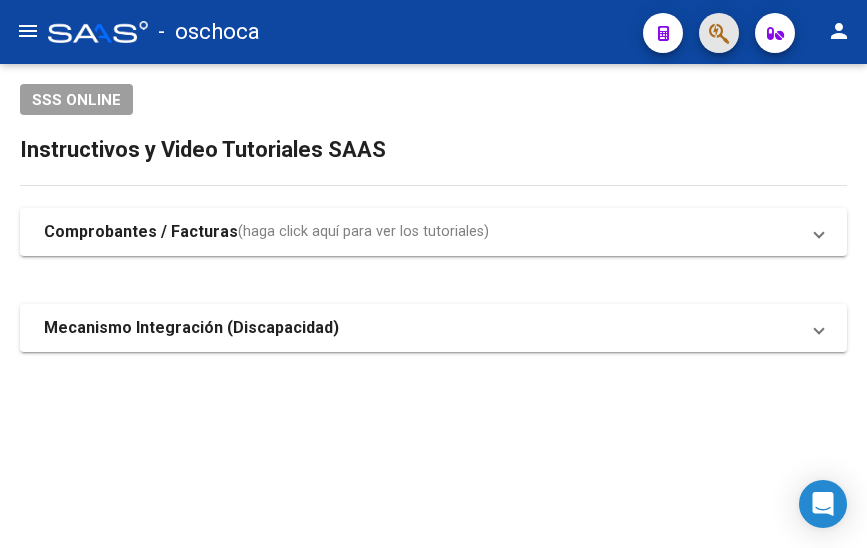 click 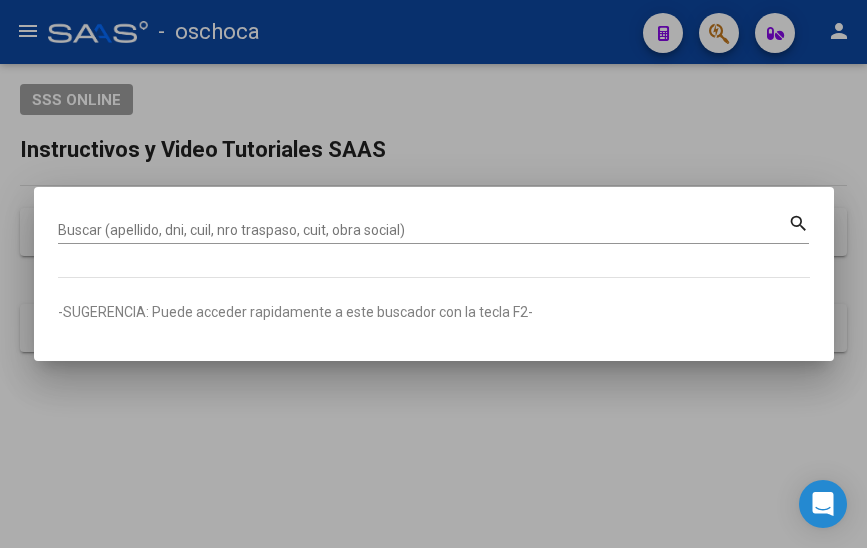 drag, startPoint x: 86, startPoint y: 197, endPoint x: 86, endPoint y: 208, distance: 11 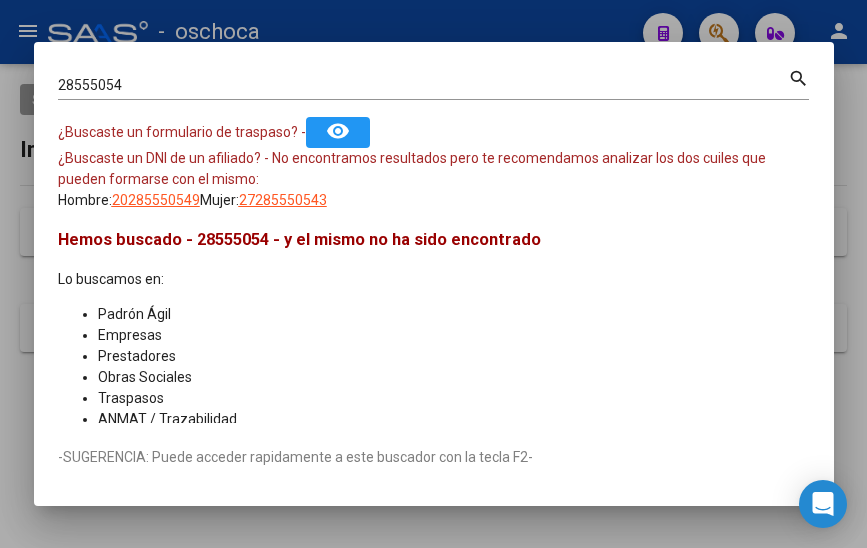 click on "[NUMBER] Buscar (apellido, dni, cuil, nro traspaso, cuit, obra social) search" at bounding box center [433, 82] 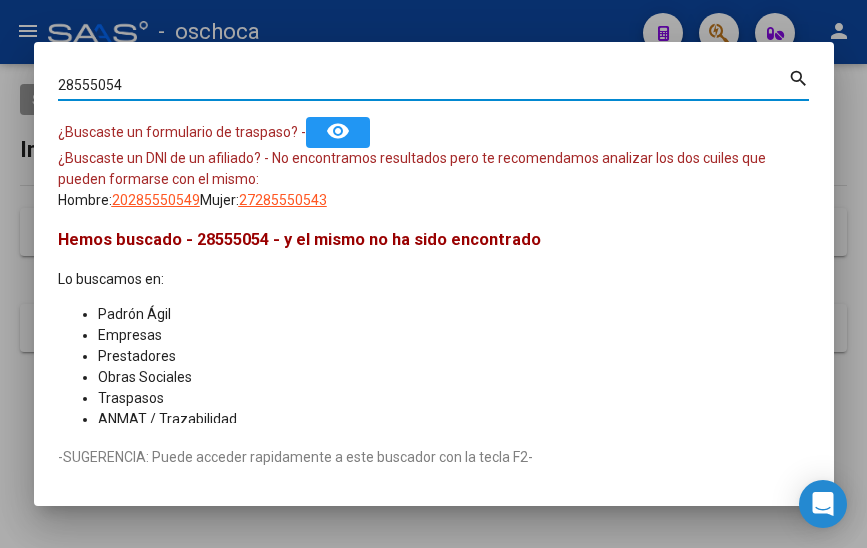 drag, startPoint x: 138, startPoint y: 93, endPoint x: 67, endPoint y: 81, distance: 72.00694 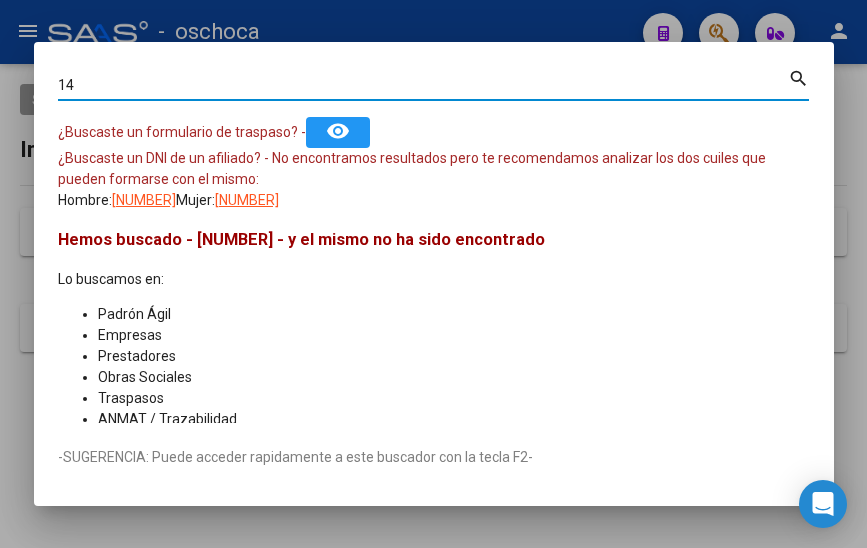 type on "1" 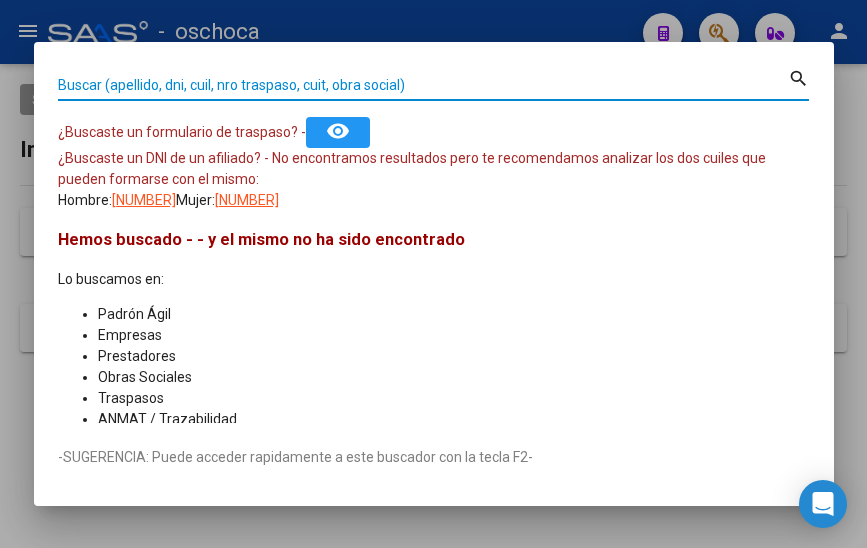 click on "Buscar (apellido, dni, cuil, nro traspaso, cuit, obra social)" at bounding box center (423, 85) 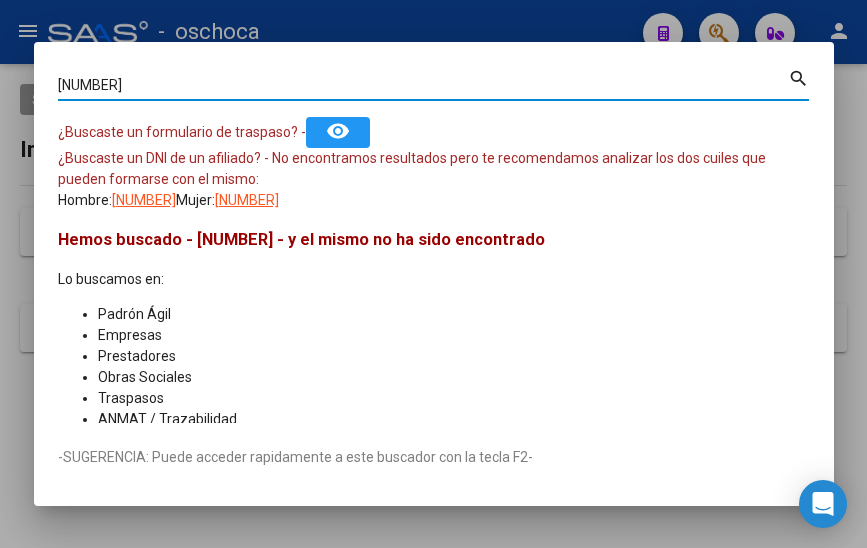 drag, startPoint x: 147, startPoint y: 86, endPoint x: 30, endPoint y: 87, distance: 117.00427 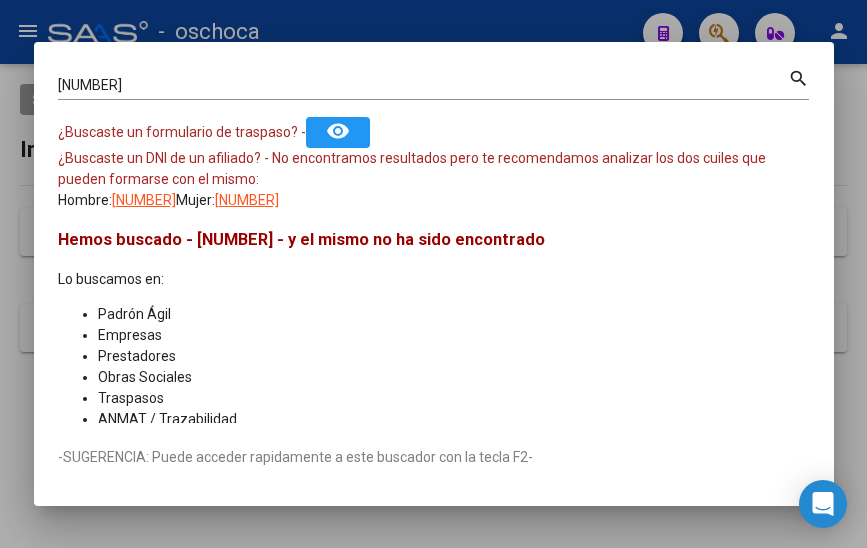 drag, startPoint x: 157, startPoint y: 73, endPoint x: 27, endPoint y: 89, distance: 130.98091 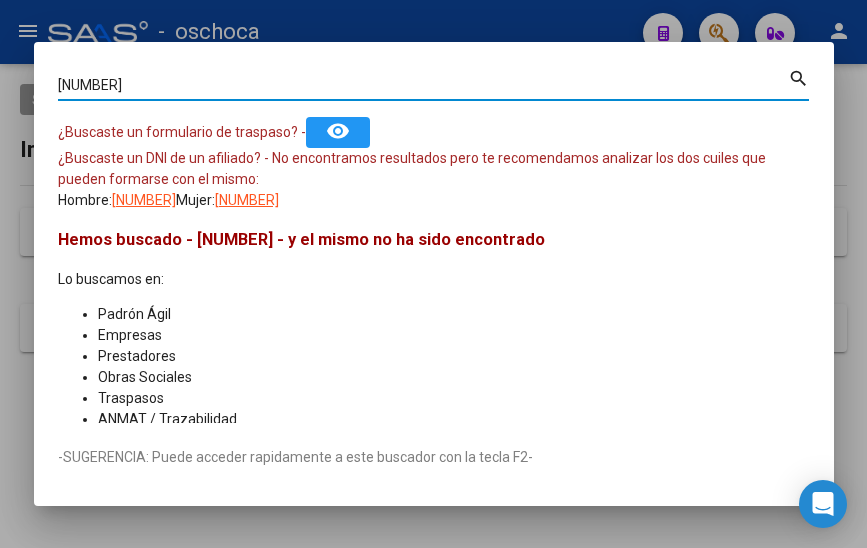 drag, startPoint x: 139, startPoint y: 90, endPoint x: 25, endPoint y: 78, distance: 114.62984 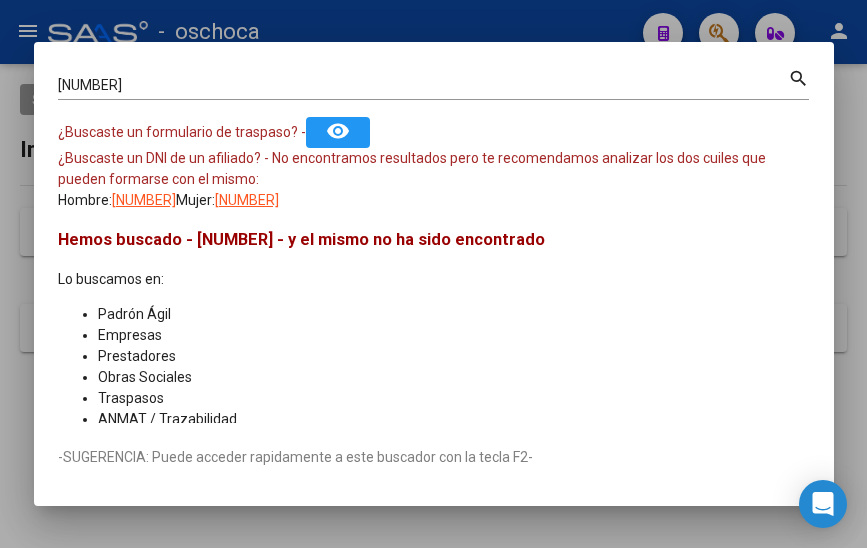 click on "[NUMBER] Buscar (apellido, dni, cuil, nro traspaso, cuit, obra social) search" at bounding box center [433, 91] 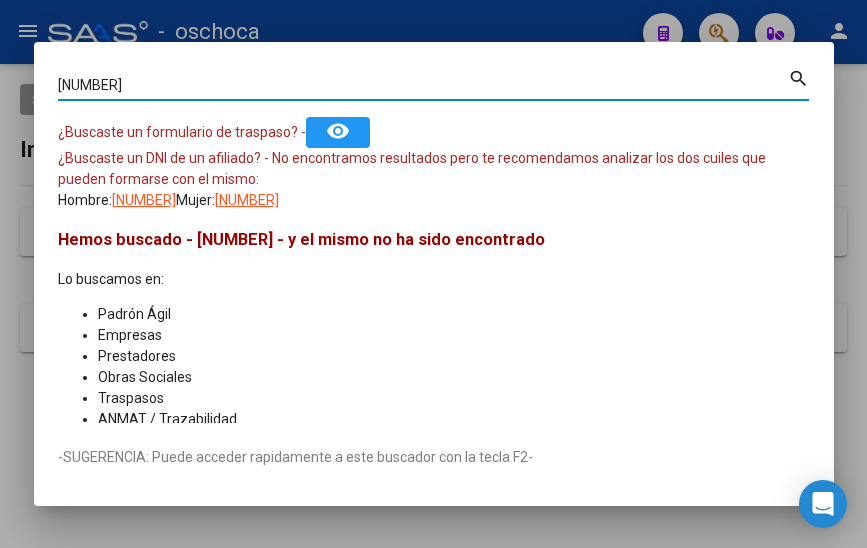 click on "[NUMBER]" at bounding box center (423, 85) 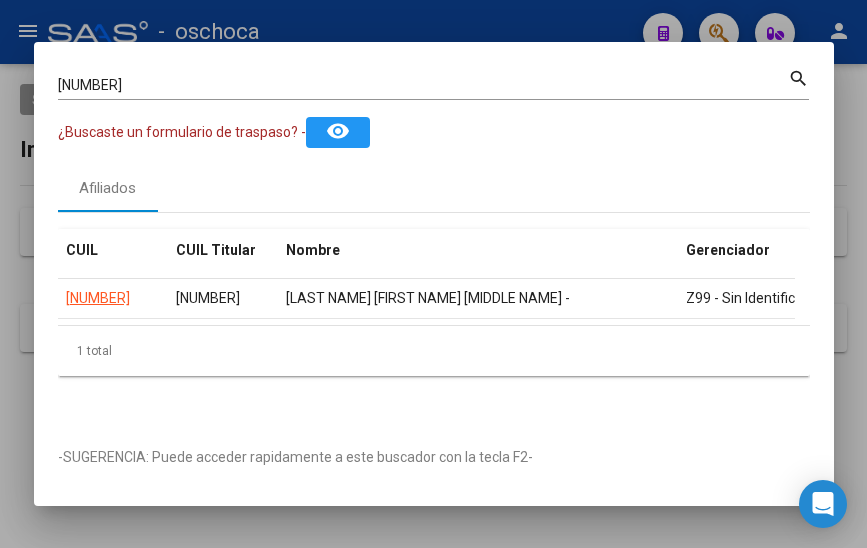 click on "Afiliados" 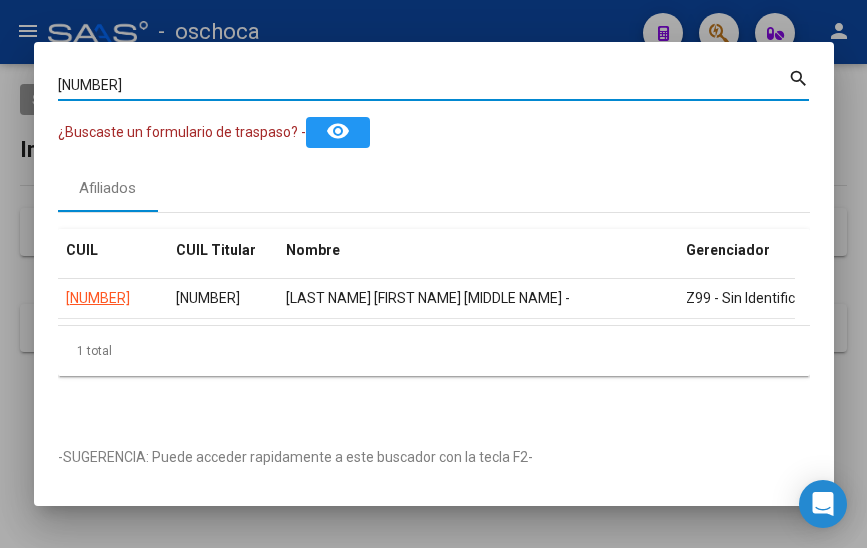 drag, startPoint x: 172, startPoint y: 85, endPoint x: 53, endPoint y: 62, distance: 121.20231 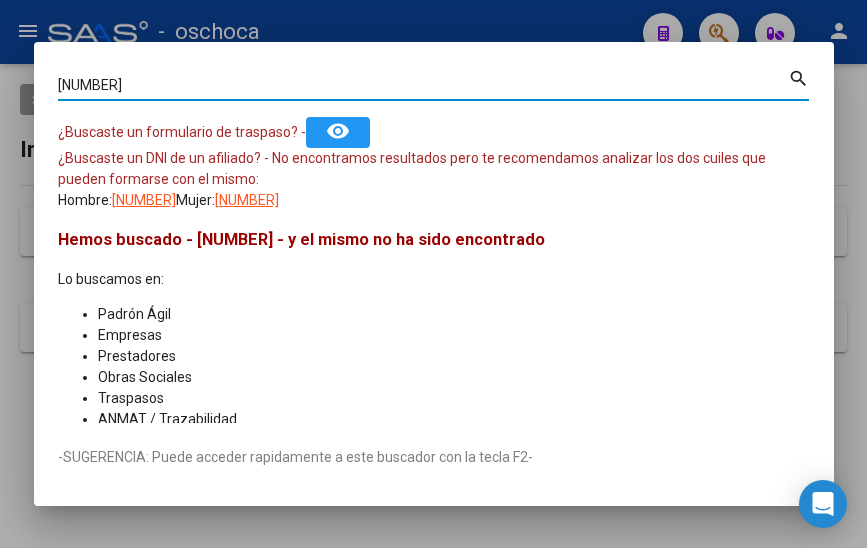 drag, startPoint x: 132, startPoint y: 84, endPoint x: -44, endPoint y: 61, distance: 177.49648 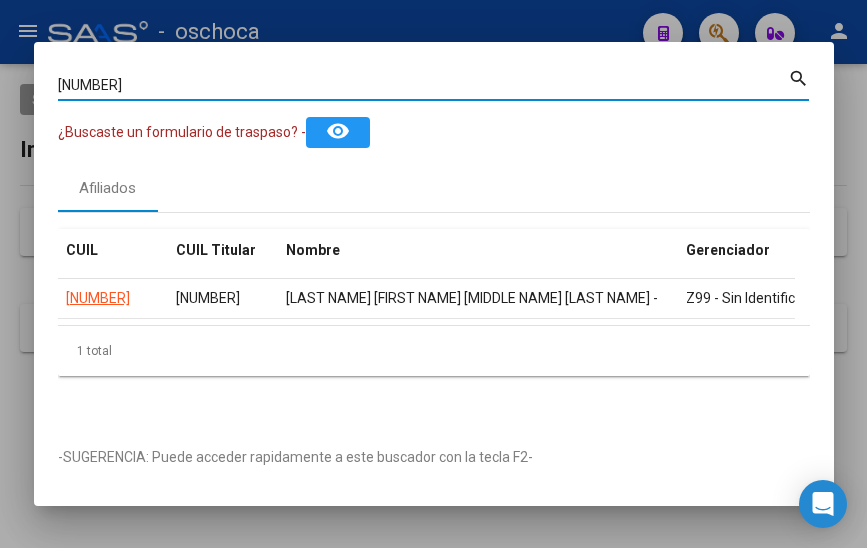 drag, startPoint x: 134, startPoint y: 81, endPoint x: -70, endPoint y: 68, distance: 204.4138 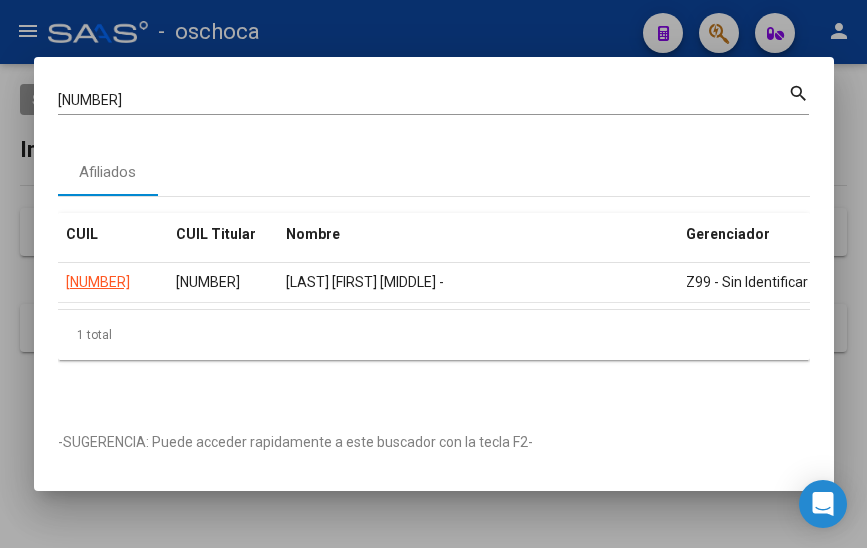 click on "Buscar (apellido, dni, cuil, nro traspaso, cuit, obra social) search Afiliados CUIL CUIL Titular Nombre Gerenciador Activo [NUMBER] [NUMBER]  [LAST] [FIRST] [MIDDLE]             -  Z99 - Sin Identificar  1 total   1  -SUGERENCIA: Puede acceder rapidamente a este buscador con la tecla F2-" at bounding box center [434, 274] 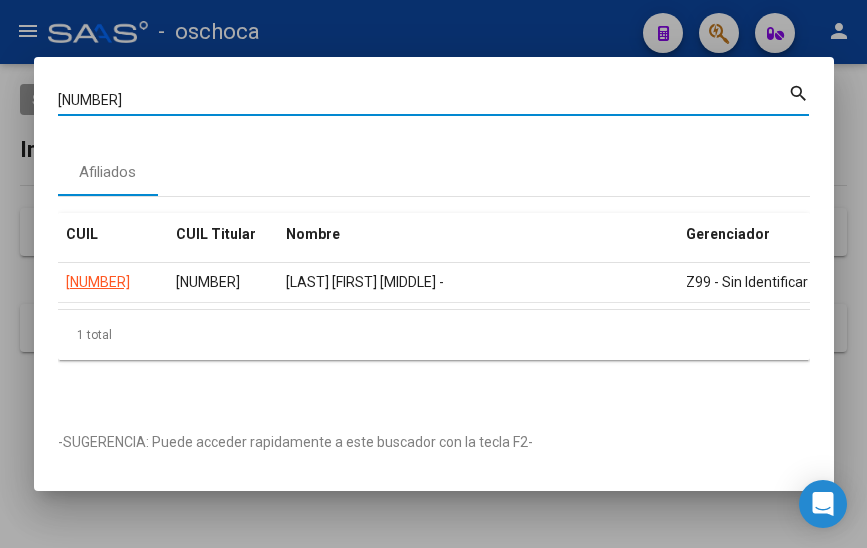 drag, startPoint x: 151, startPoint y: 99, endPoint x: -80, endPoint y: 55, distance: 235.15314 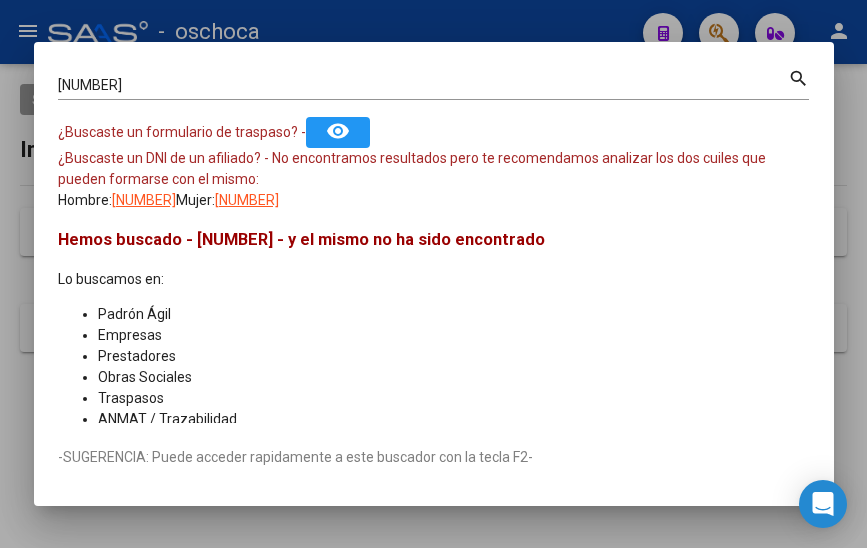 click on "[NUMBER] Buscar (apellido, dni, cuil, nro traspaso, cuit, obra social) search" at bounding box center (433, 82) 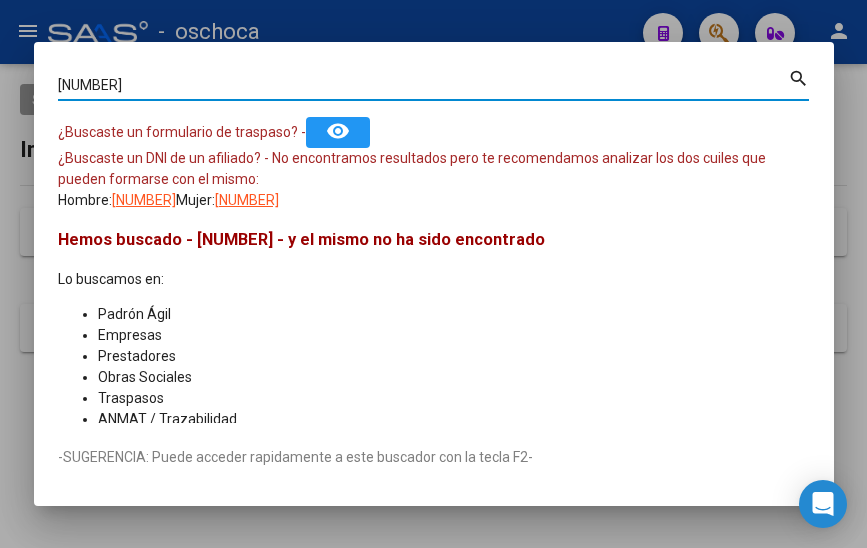 drag, startPoint x: 150, startPoint y: 78, endPoint x: 50, endPoint y: 50, distance: 103.84604 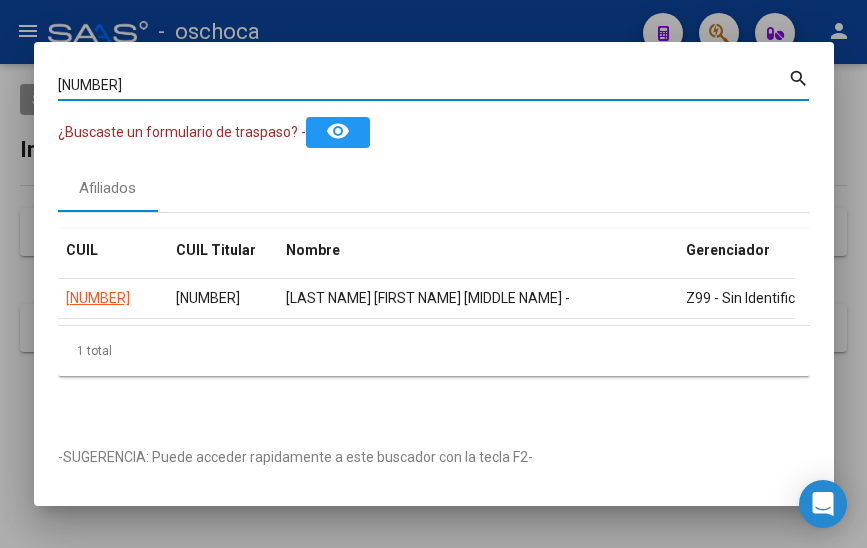 drag, startPoint x: 152, startPoint y: 93, endPoint x: -33, endPoint y: 48, distance: 190.39433 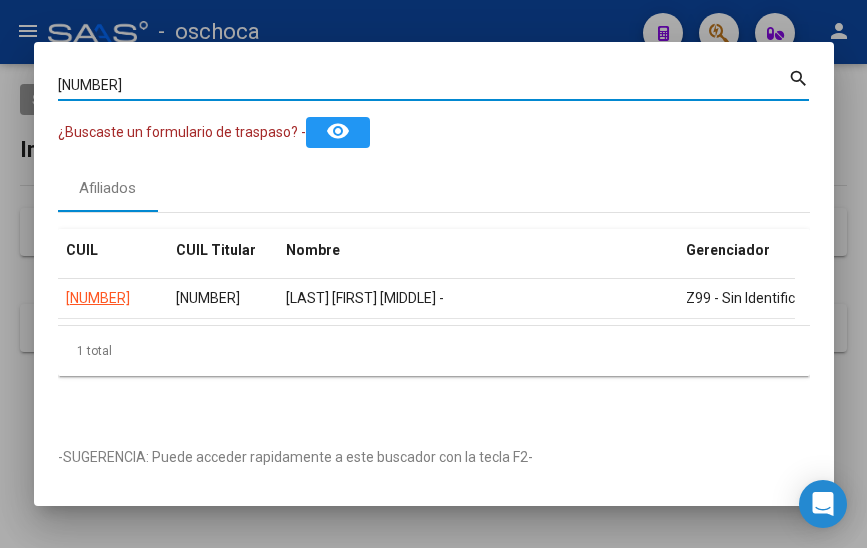 drag, startPoint x: 140, startPoint y: 87, endPoint x: -7, endPoint y: 73, distance: 147.66516 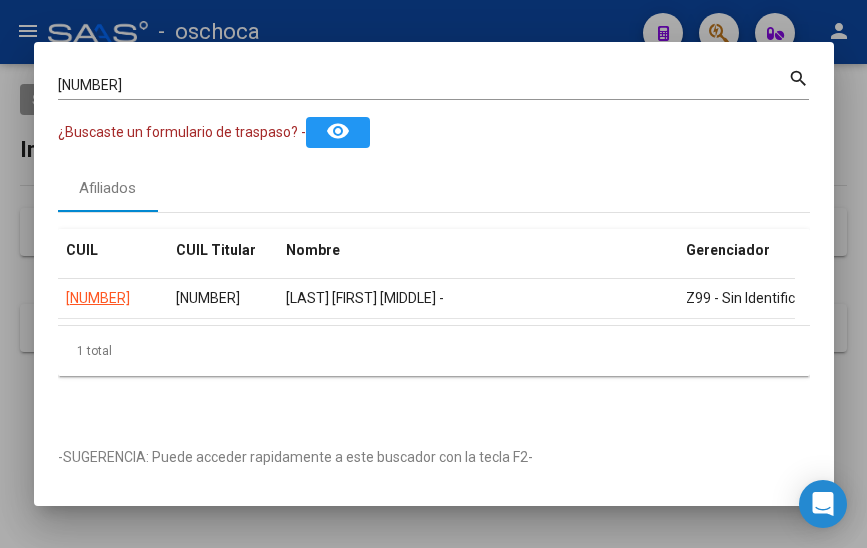 click on "[NUMBER]" at bounding box center [423, 85] 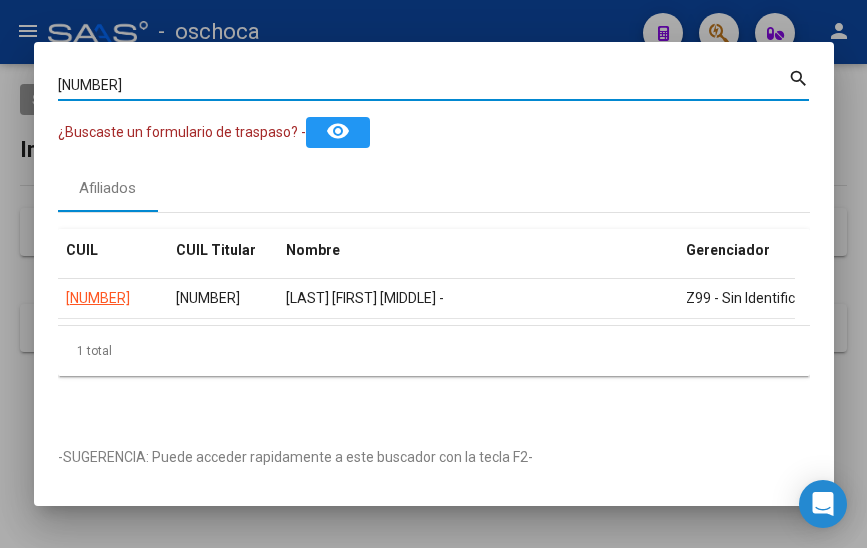 drag, startPoint x: 157, startPoint y: 92, endPoint x: -126, endPoint y: 60, distance: 284.80344 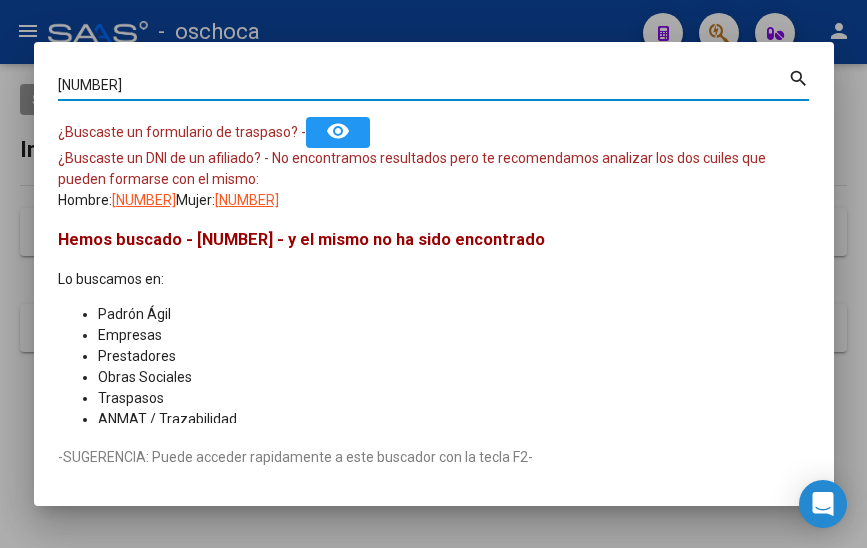 drag, startPoint x: 137, startPoint y: 91, endPoint x: -114, endPoint y: 51, distance: 254.16727 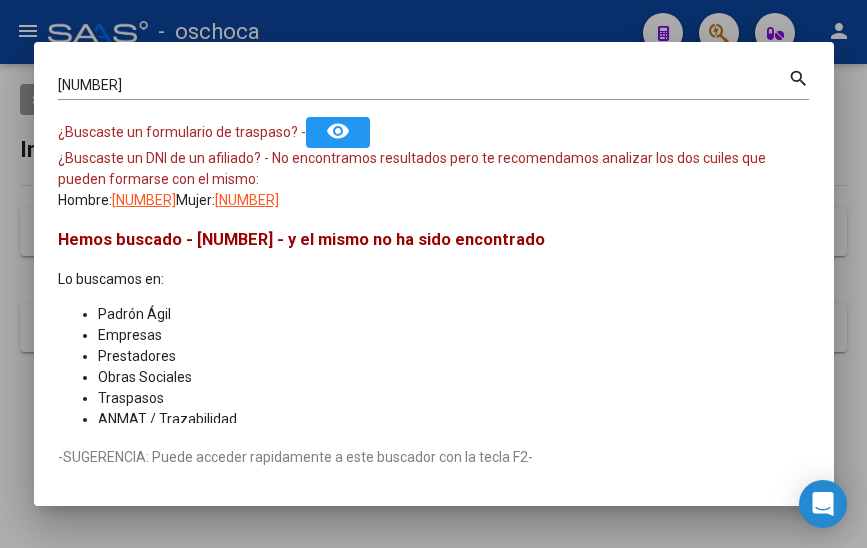 click at bounding box center (433, 274) 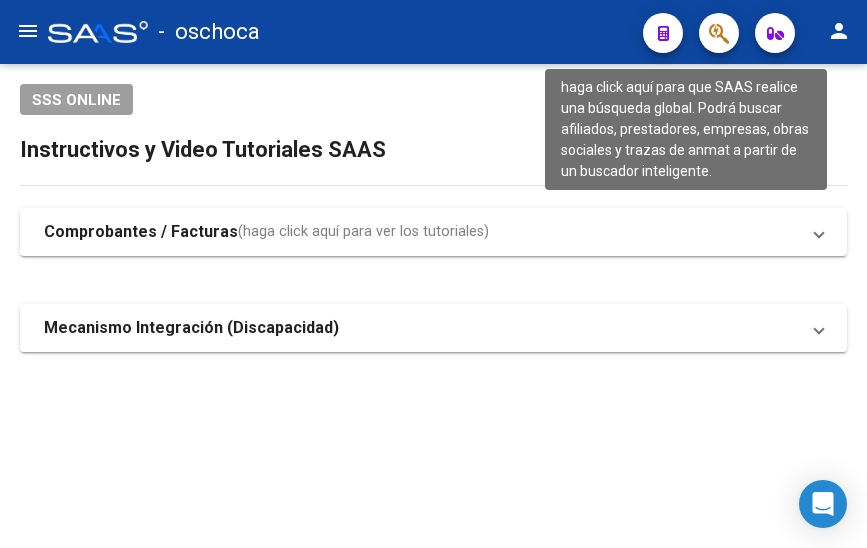 click 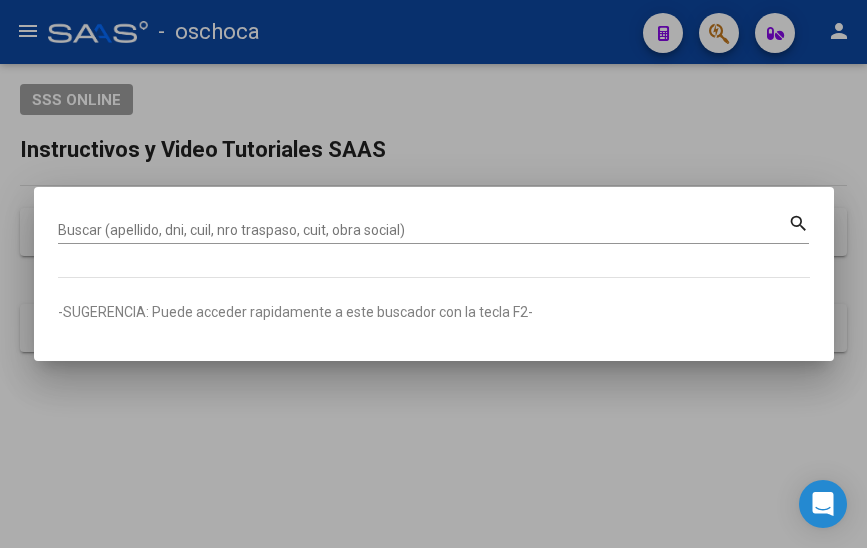 click on "Buscar (apellido, dni, cuil, nro traspaso, cuit, obra social) search -SUGERENCIA: Puede acceder rapidamente a este buscador con la tecla F2-" at bounding box center (434, 274) 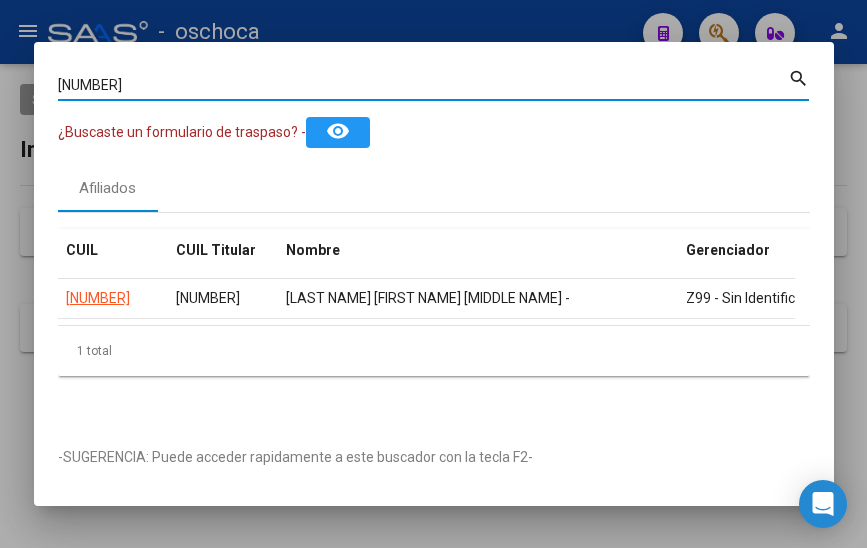drag, startPoint x: 130, startPoint y: 91, endPoint x: 1, endPoint y: 70, distance: 130.69812 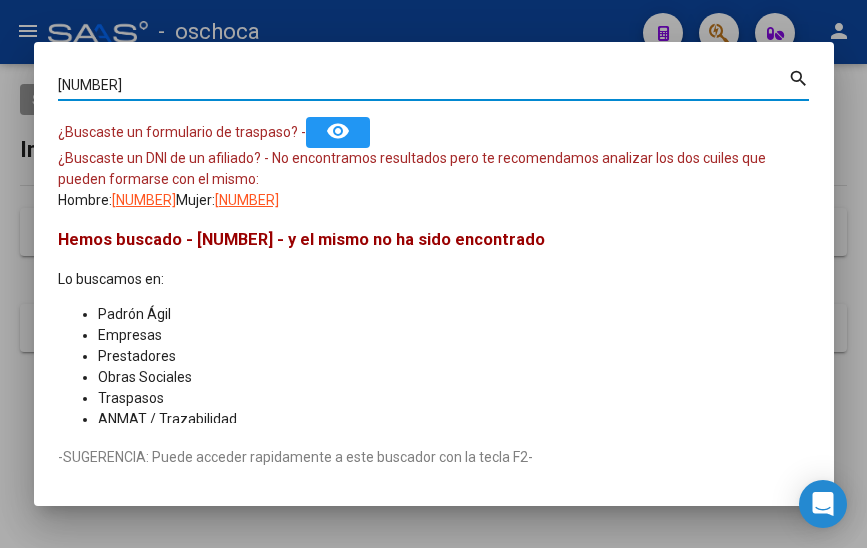 drag, startPoint x: 131, startPoint y: 80, endPoint x: -130, endPoint y: 54, distance: 262.2918 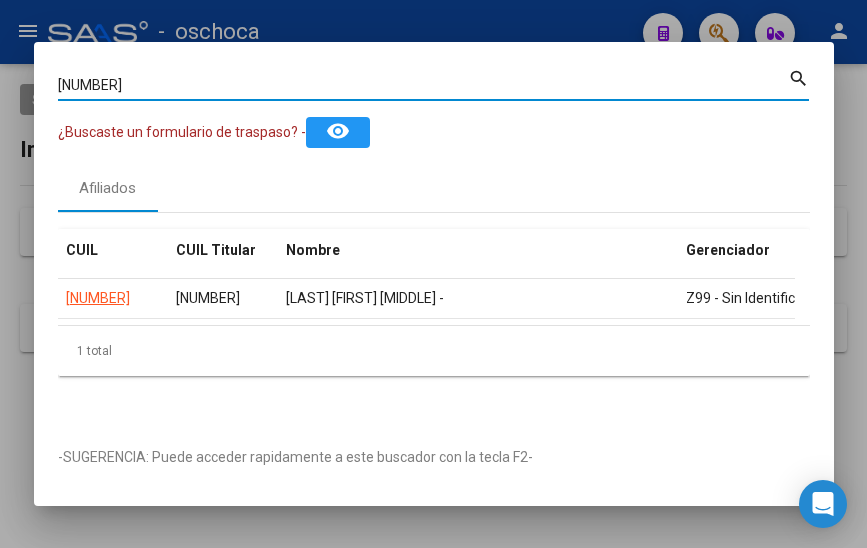 drag, startPoint x: 152, startPoint y: 92, endPoint x: -191, endPoint y: 58, distance: 344.681 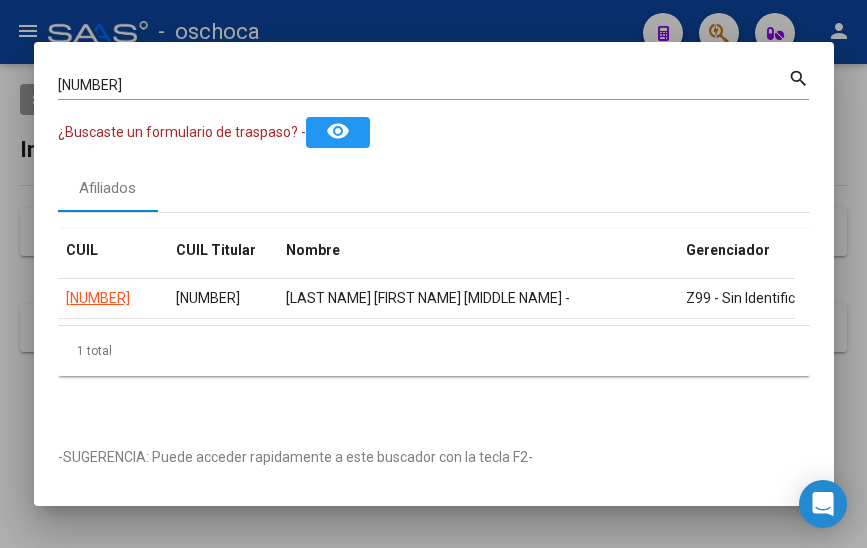 click on "Buscar (apellido, dni, cuil, nro traspaso, cuit, obra social) search ¿Buscaste un formulario de traspaso? -   remove_red_eye Afiliados CUIL CUIL Titular Nombre Gerenciador Activo [NUMBER] [NUMBER]  [LAST] [FIRST] [MIDDLE]      -  Z99 - Sin Identificar  1 total   1  -SUGERENCIA: Puede acceder rapidamente a este buscador con la tecla F2-" at bounding box center (434, 273) 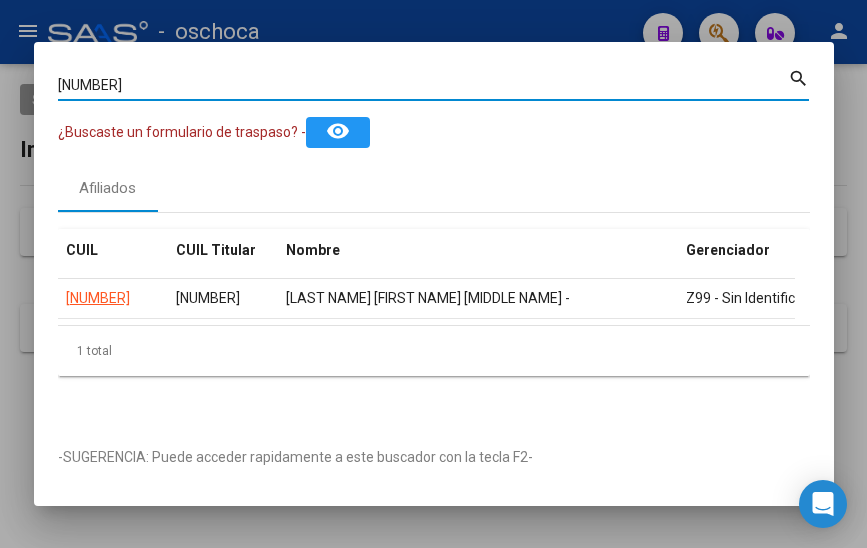 click on "[NUMBER]" at bounding box center [423, 85] 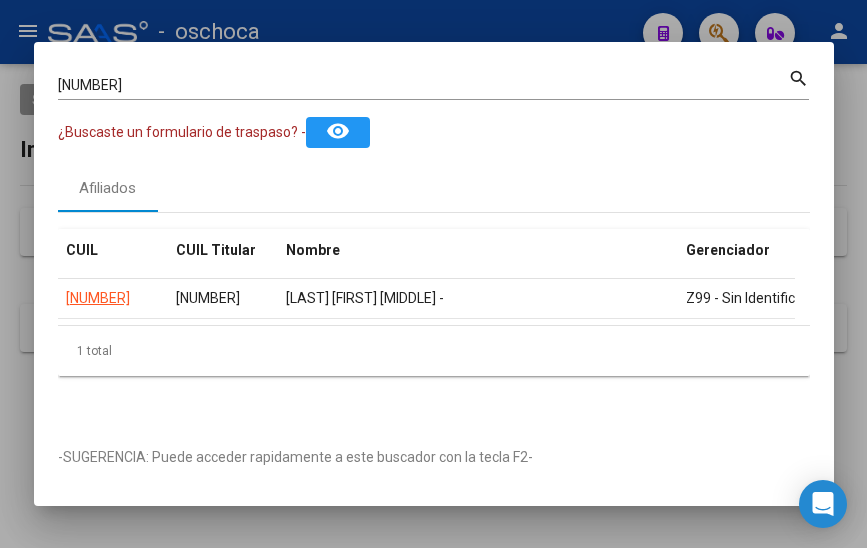 drag, startPoint x: 161, startPoint y: 99, endPoint x: 86, endPoint y: 106, distance: 75.32596 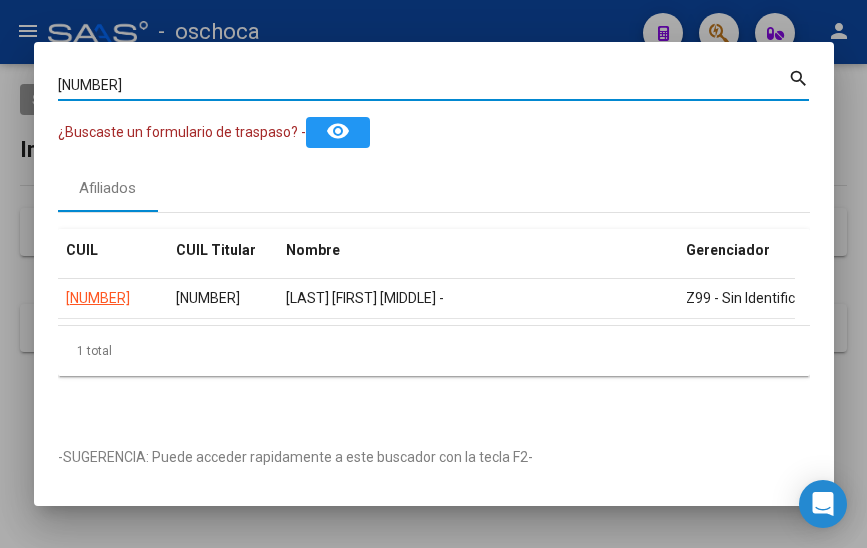 drag, startPoint x: 146, startPoint y: 92, endPoint x: -92, endPoint y: 46, distance: 242.40462 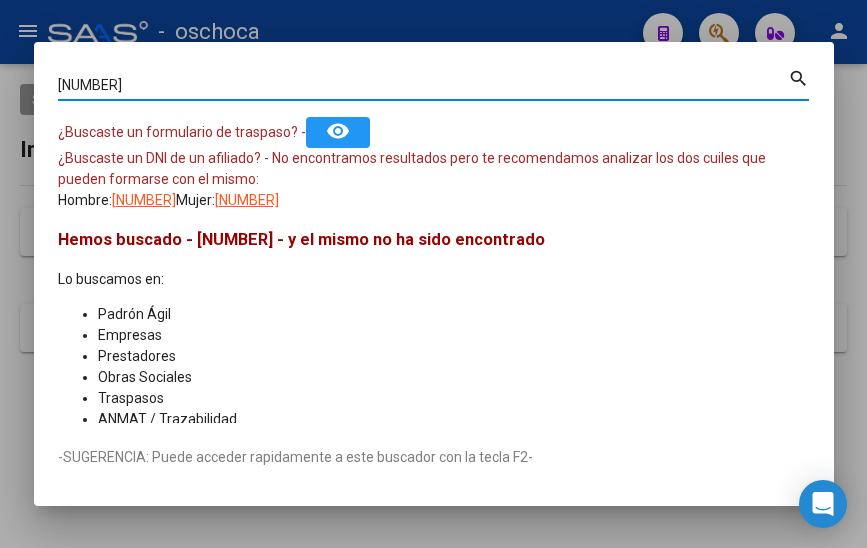 drag, startPoint x: 129, startPoint y: 91, endPoint x: -56, endPoint y: 52, distance: 189.06613 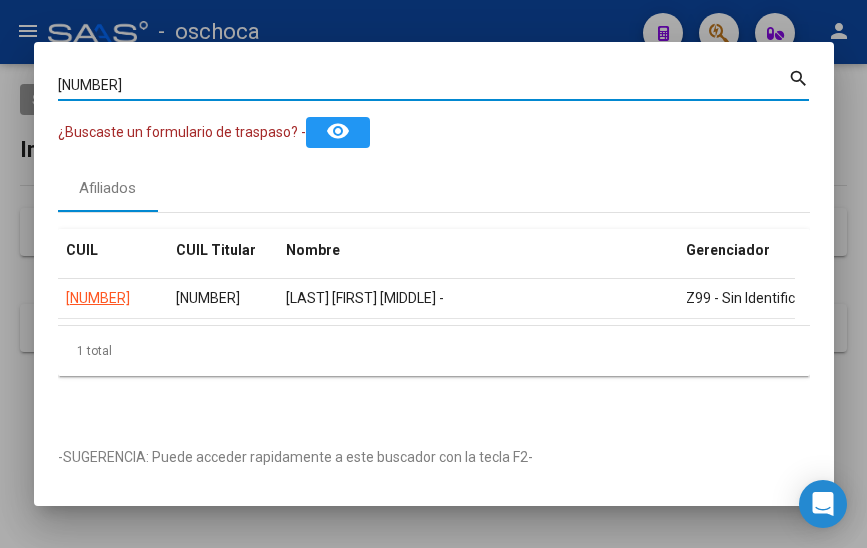 drag, startPoint x: 147, startPoint y: 87, endPoint x: 4, endPoint y: 58, distance: 145.91093 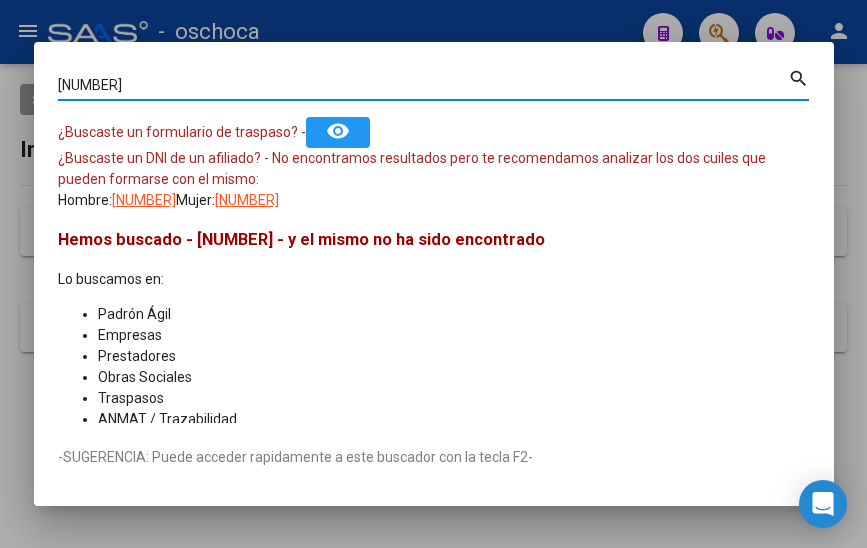 drag, startPoint x: 148, startPoint y: 78, endPoint x: -43, endPoint y: 62, distance: 191.66899 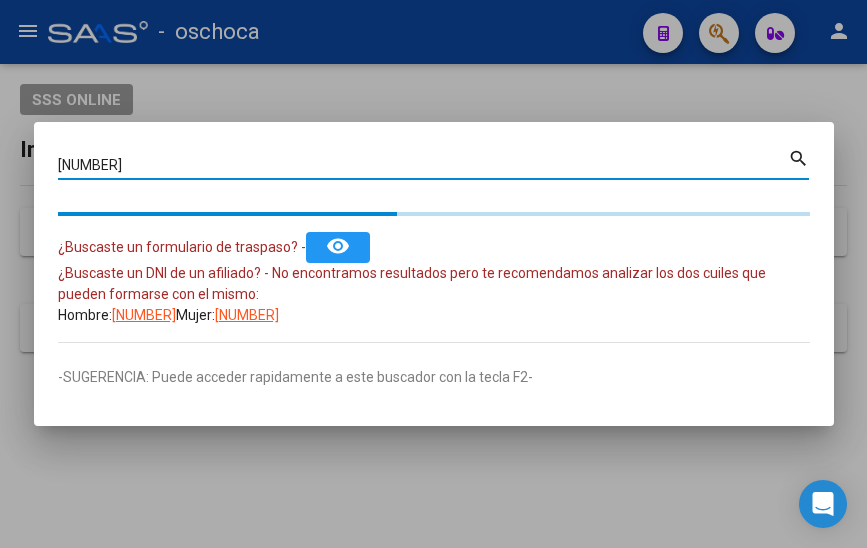 type 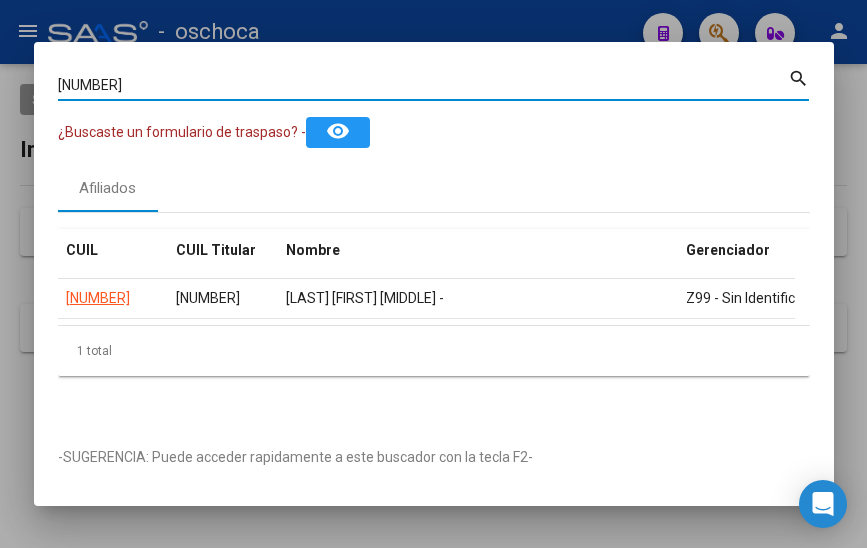 drag, startPoint x: 146, startPoint y: 87, endPoint x: -84, endPoint y: 41, distance: 234.5549 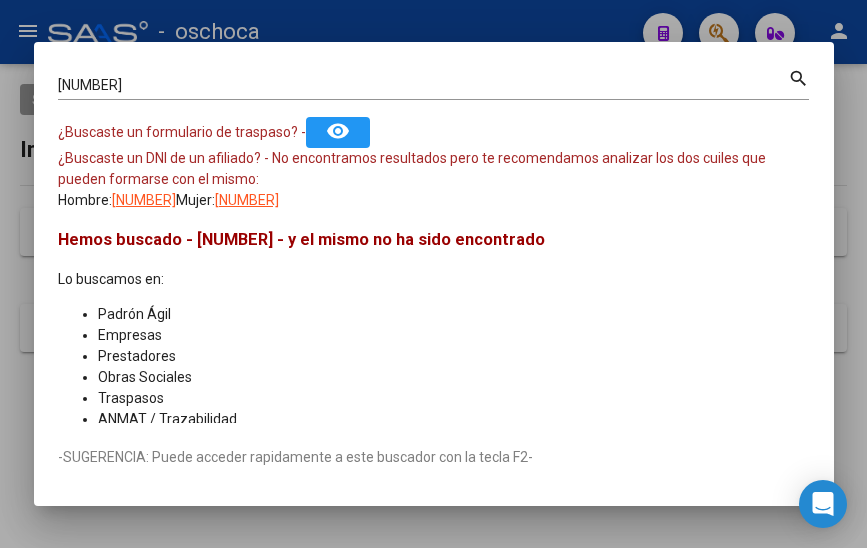 click on "Buscar (apellido, dni, cuil, nro traspaso, cuit, obra social)" at bounding box center [423, 86] 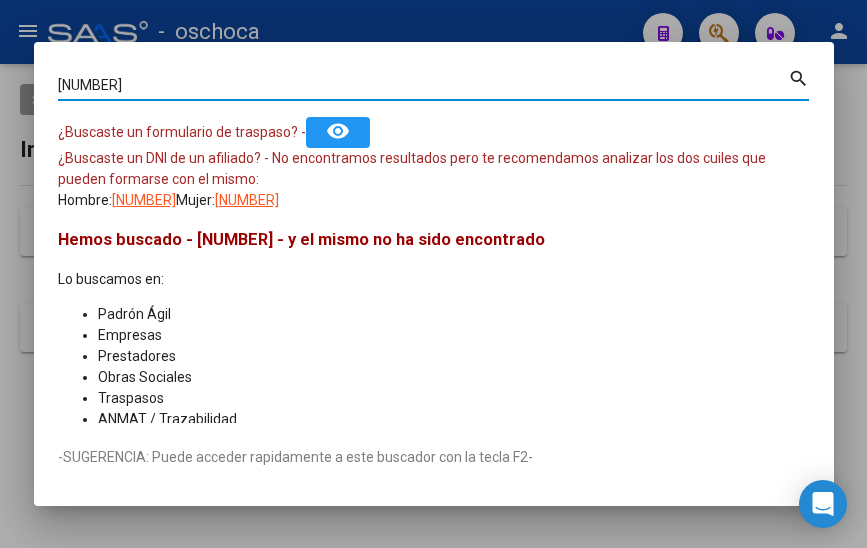 click on "[NUMBER]" at bounding box center [423, 85] 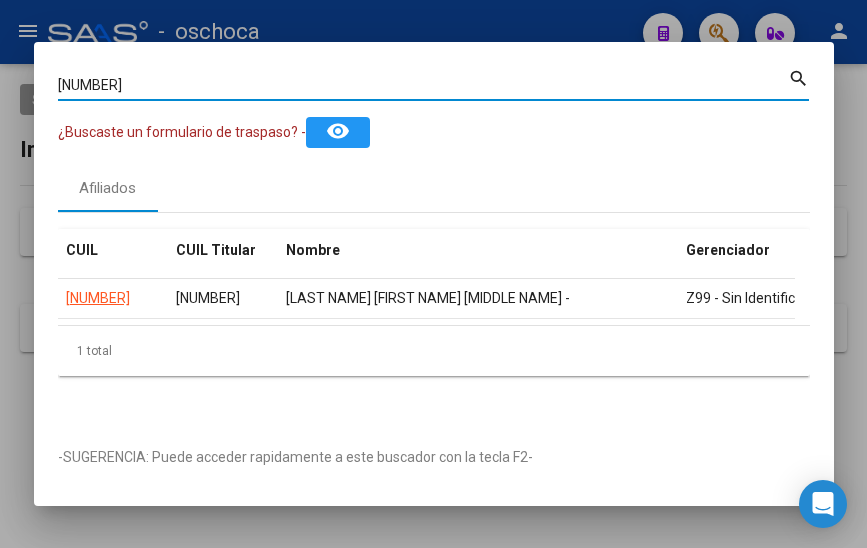 drag, startPoint x: 140, startPoint y: 91, endPoint x: -99, endPoint y: 30, distance: 246.66171 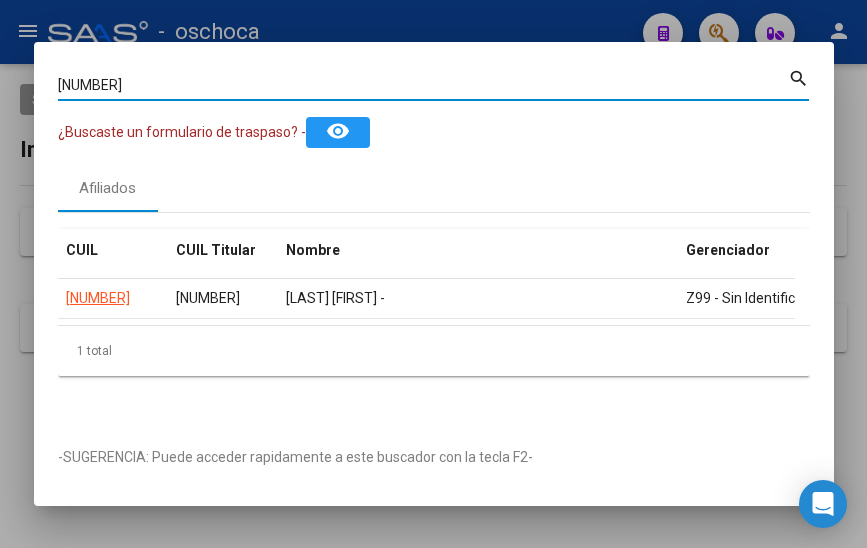 drag, startPoint x: 125, startPoint y: 91, endPoint x: -109, endPoint y: 37, distance: 240.14995 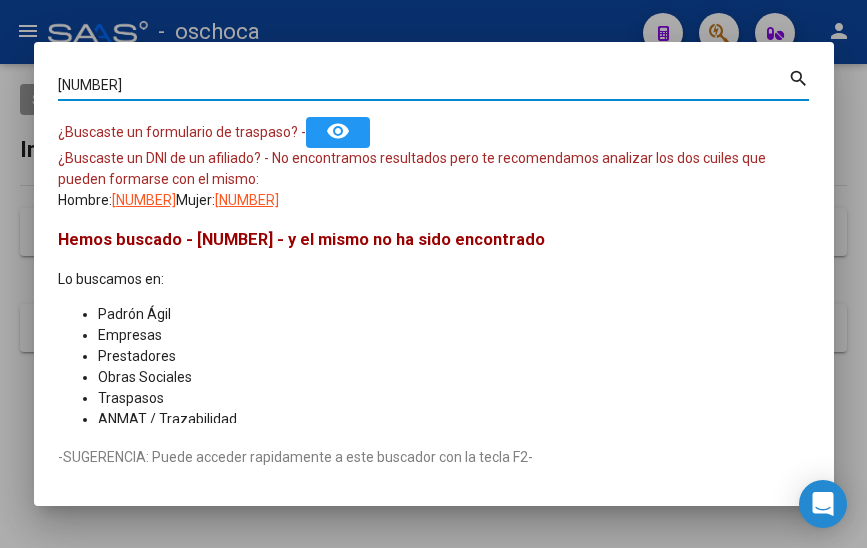 drag, startPoint x: 130, startPoint y: 87, endPoint x: -85, endPoint y: 20, distance: 225.1977 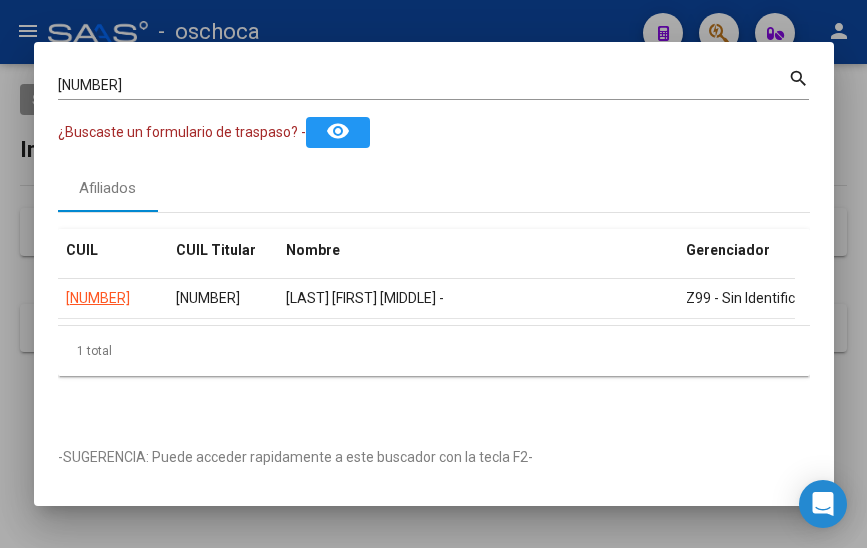drag, startPoint x: 140, startPoint y: 74, endPoint x: 124, endPoint y: 84, distance: 18.867962 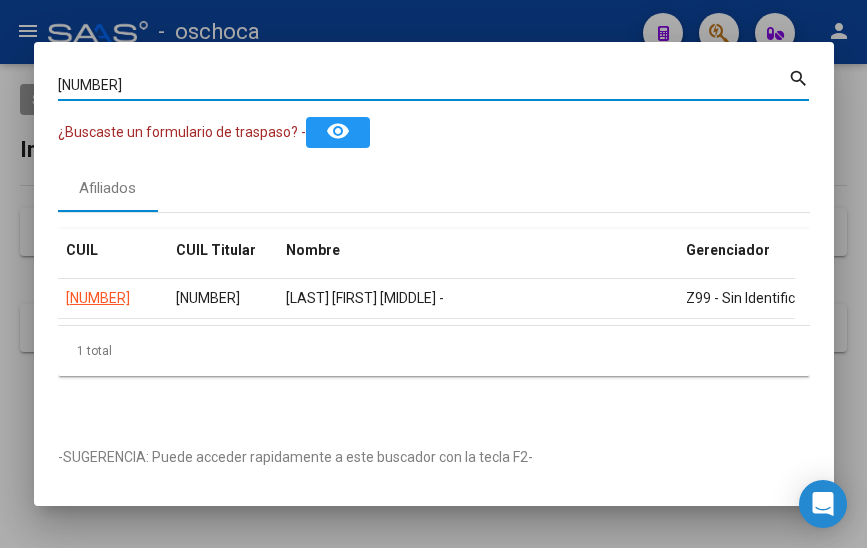 drag, startPoint x: 135, startPoint y: 86, endPoint x: -143, endPoint y: 54, distance: 279.83566 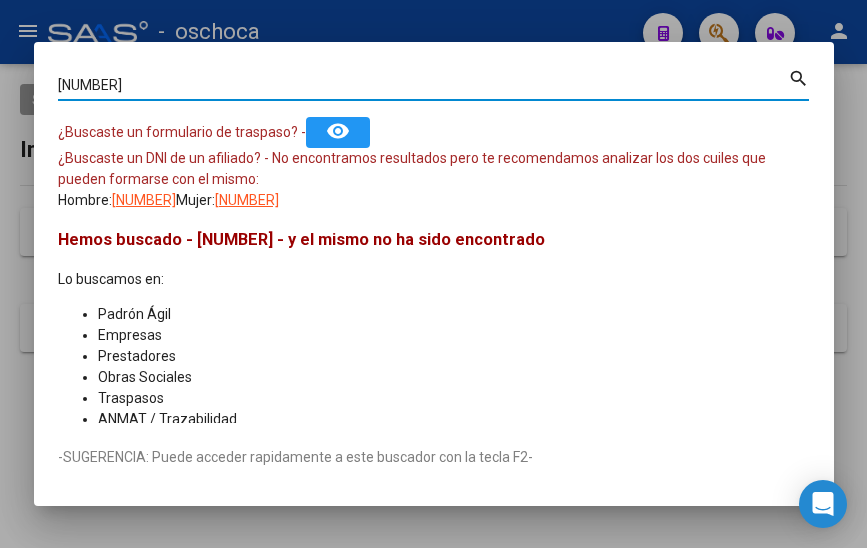 drag, startPoint x: 167, startPoint y: 88, endPoint x: -54, endPoint y: 34, distance: 227.50165 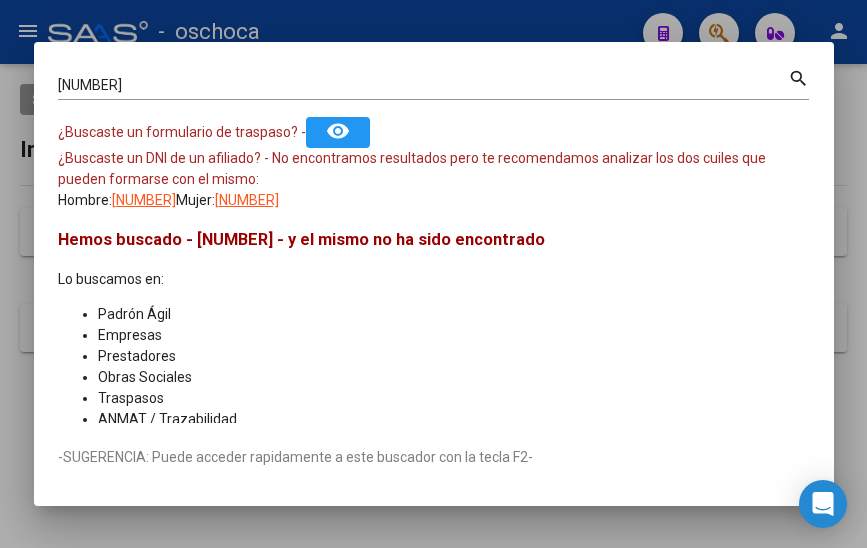click on "Buscar (apellido, dni, cuil, nro traspaso, cuit, obra social) search ¿Buscaste un formulario de traspaso? -   remove_red_eye ¿Buscaste un DNI de un afiliado? - No encontramos resultados pero te recomendamos analizar los dos cuiles que pueden formarse con el mismo:  Hombre:  [NUMBER]     Mujer:  [NUMBER] Hemos buscado - [NUMBER] - y el mismo no ha sido encontrado  Lo buscamos en:  Padrón Ágil Empresas Prestadores Obras Sociales Traspasos ANMAT / Trazabilidad Traspasos Direccion" at bounding box center (434, 244) 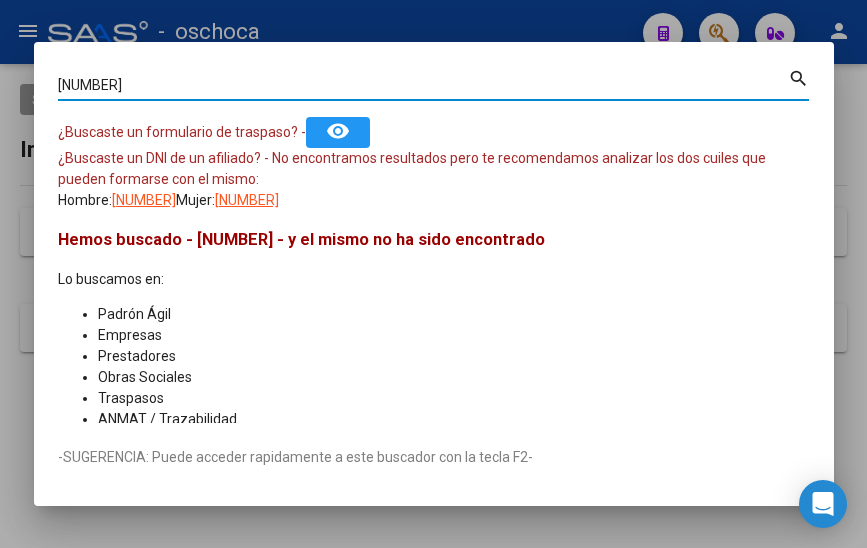 click on "[NUMBER]" at bounding box center [423, 85] 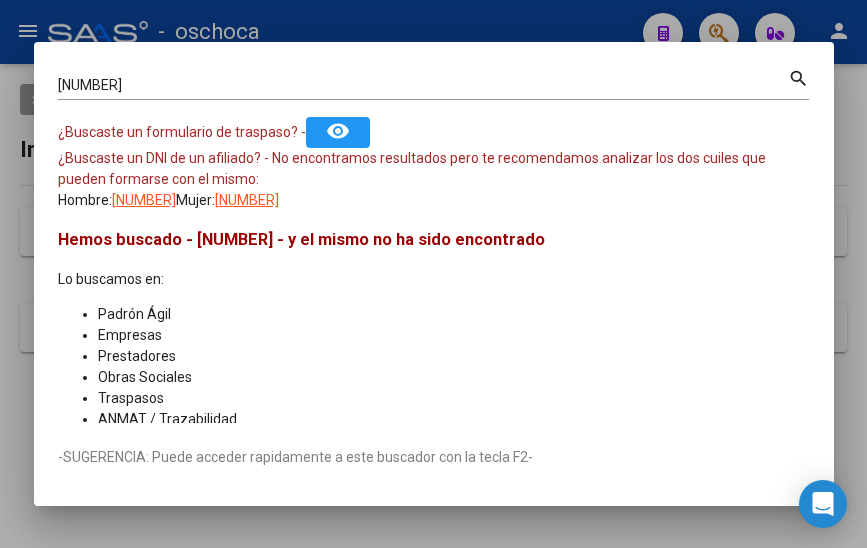 click on "[NUMBER]" at bounding box center (423, 85) 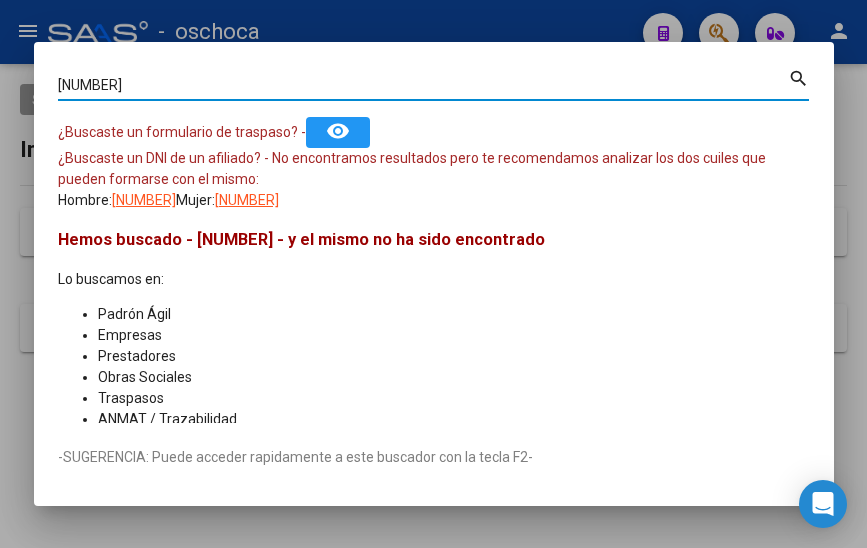 click on "[NUMBER]" at bounding box center (423, 85) 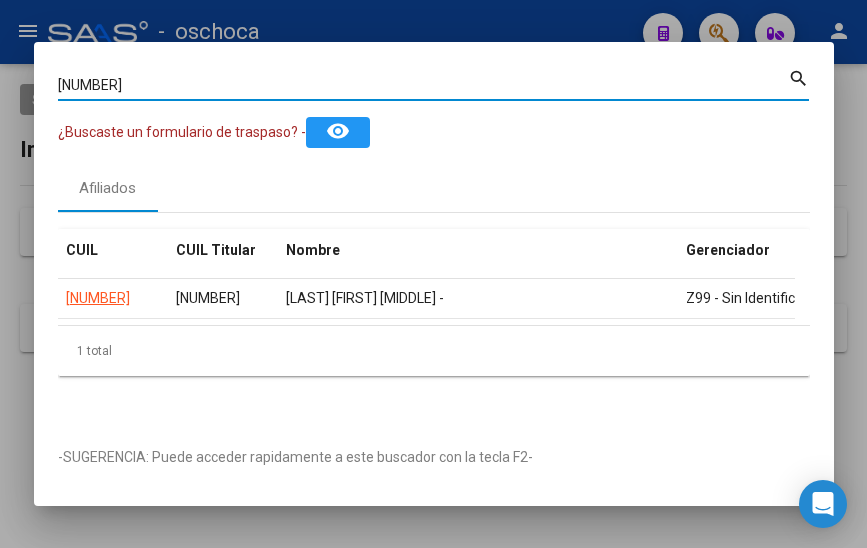 drag, startPoint x: 128, startPoint y: 90, endPoint x: -32, endPoint y: 52, distance: 164.4506 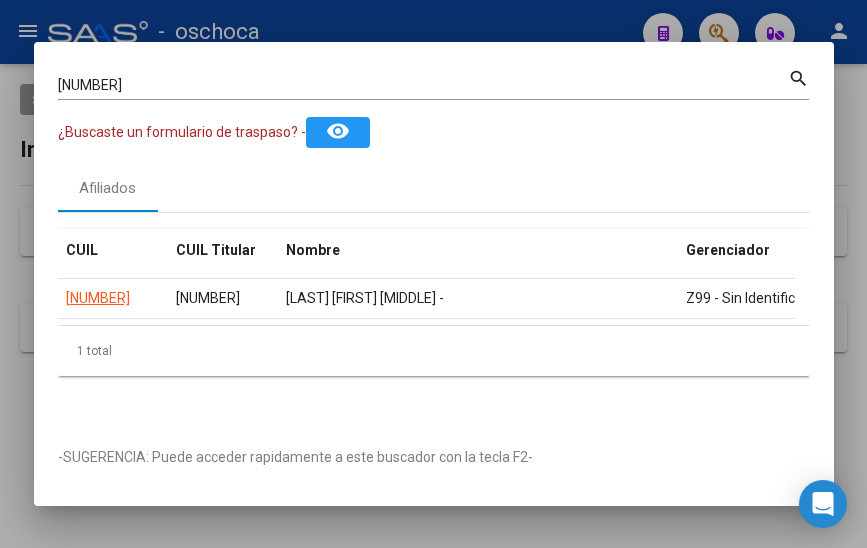 click on "[NUMBER] Buscar (apellido, dni, cuil, nro traspaso, cuit, obra social) search" at bounding box center (433, 82) 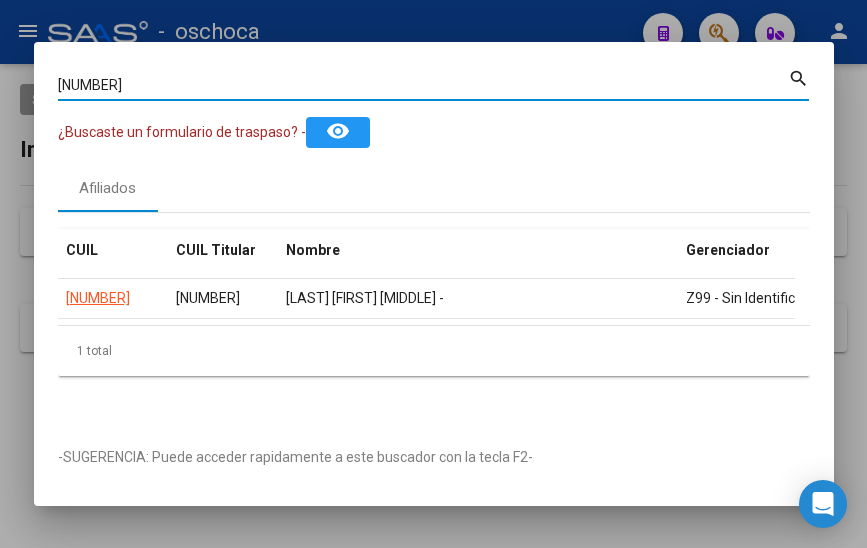 click on "[NUMBER]" at bounding box center [423, 85] 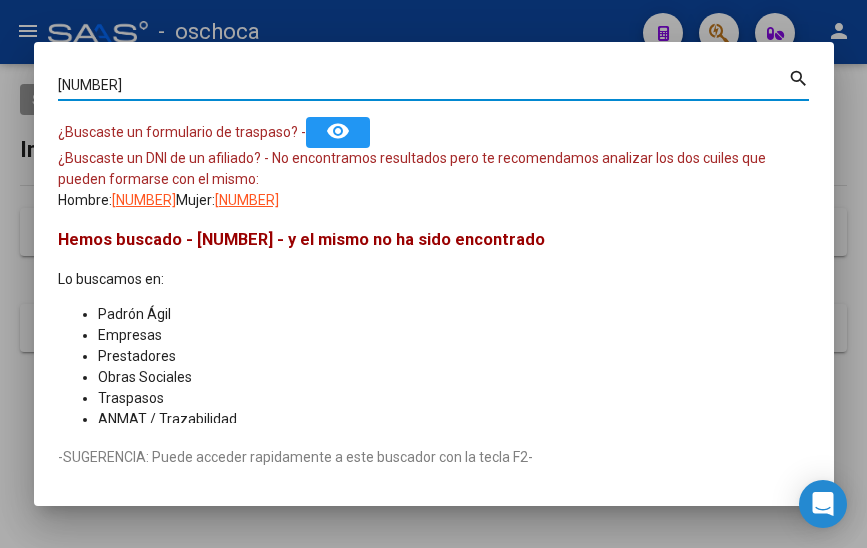 drag, startPoint x: 136, startPoint y: 85, endPoint x: -118, endPoint y: 83, distance: 254.00787 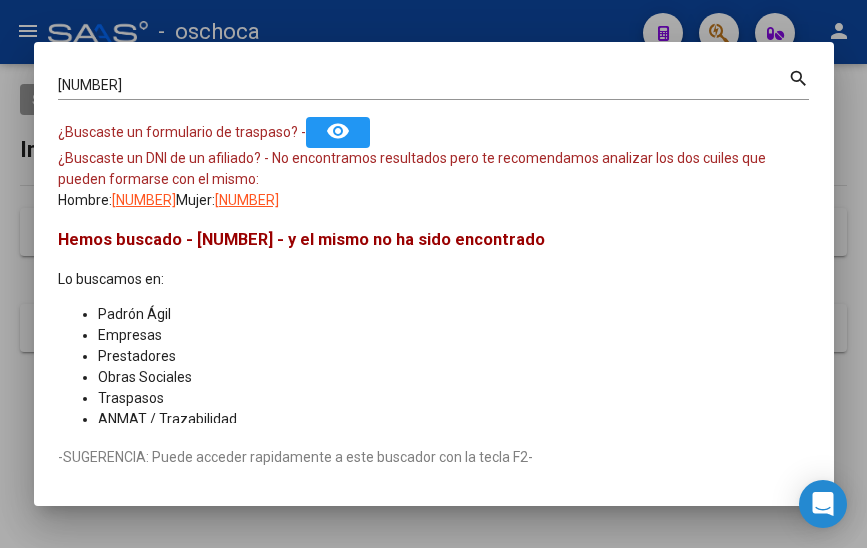 click on "Lo buscamos en:  Padrón Ágil Empresas Prestadores Obras Sociales Traspasos ANMAT / Trazabilidad Traspasos Direccion -SUGERENCIA: Puede acceder rapidamente a este buscador con la tecla F2-" at bounding box center (434, 273) 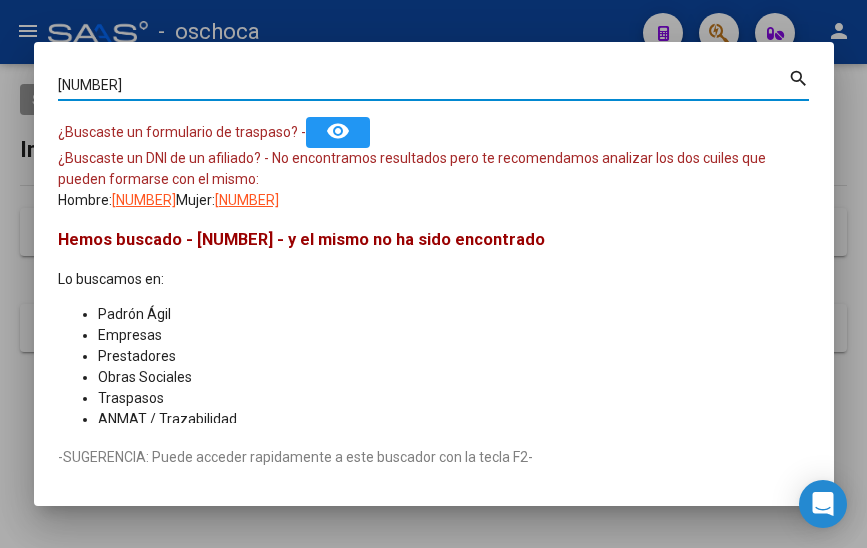 drag, startPoint x: 140, startPoint y: 80, endPoint x: -62, endPoint y: 45, distance: 205.00975 